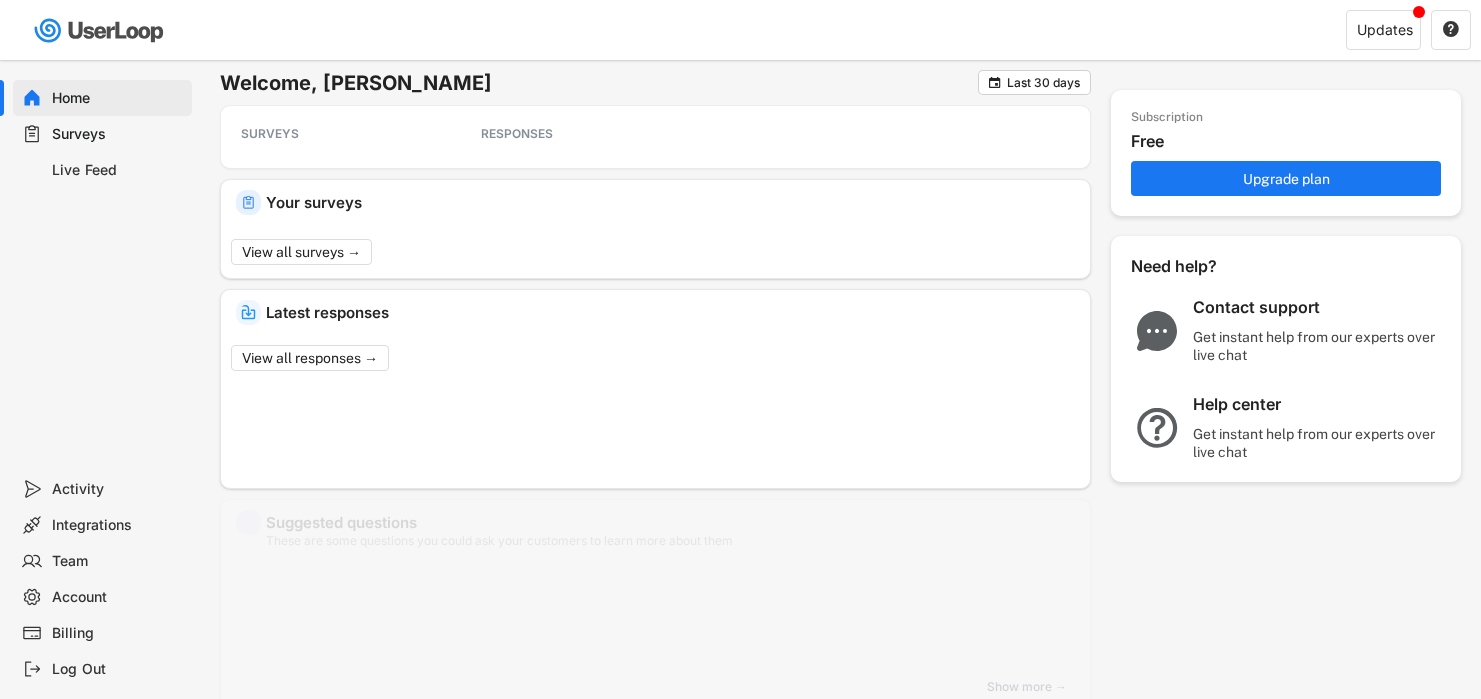 scroll, scrollTop: 0, scrollLeft: 0, axis: both 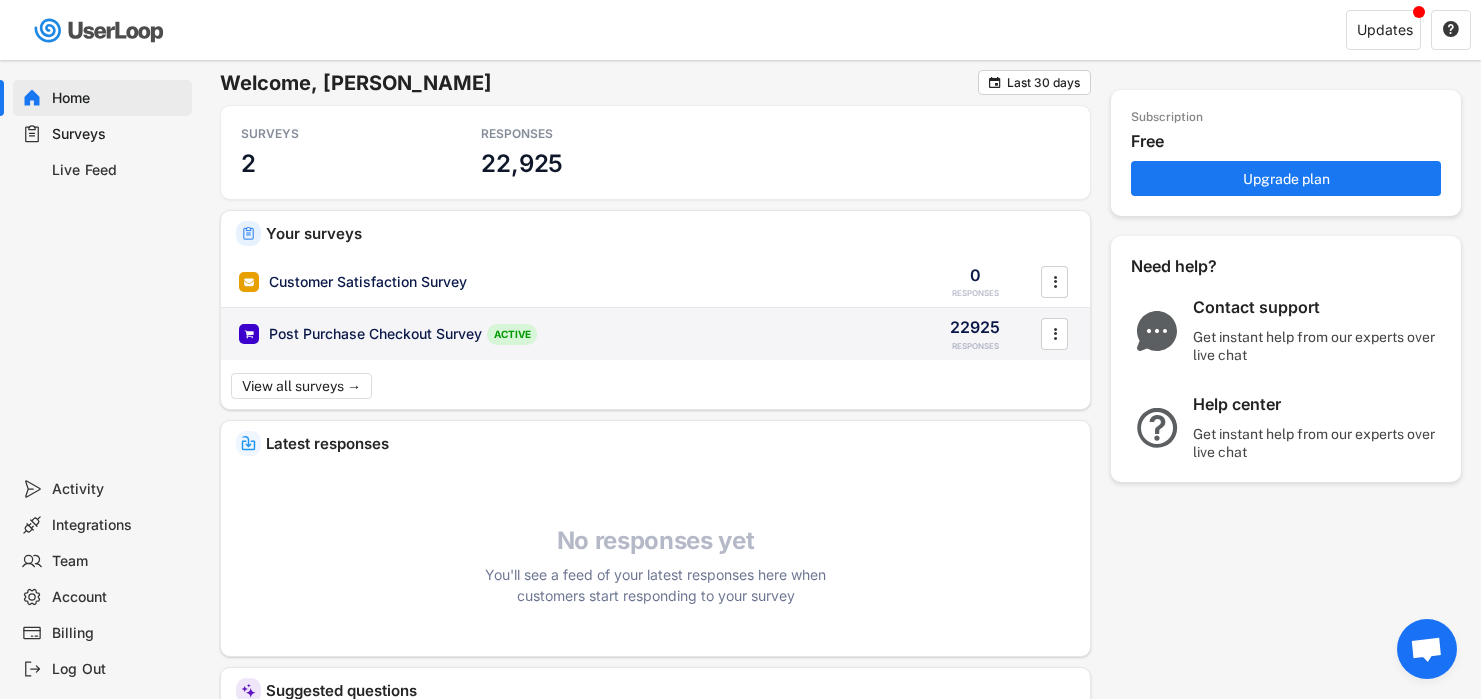 click on "Post Purchase Checkout Survey" at bounding box center [375, 334] 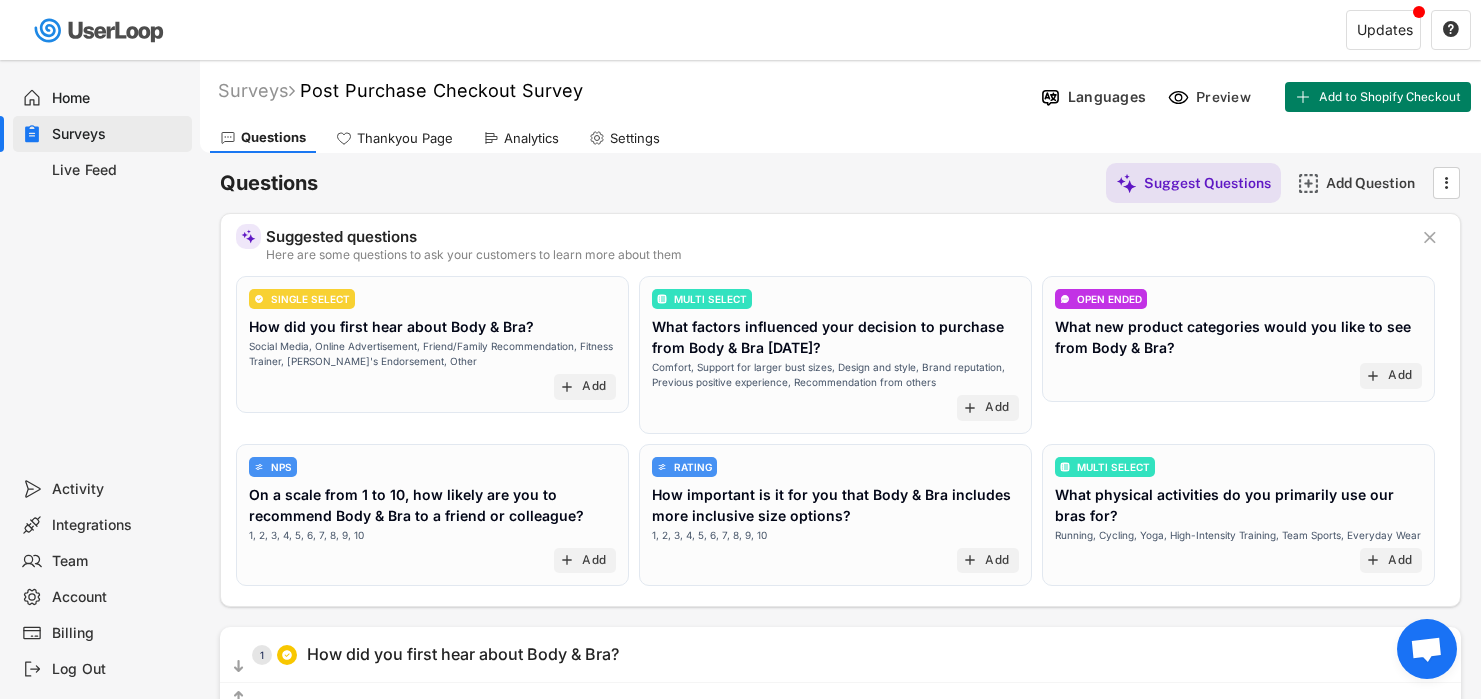 click on "Analytics" at bounding box center (521, 138) 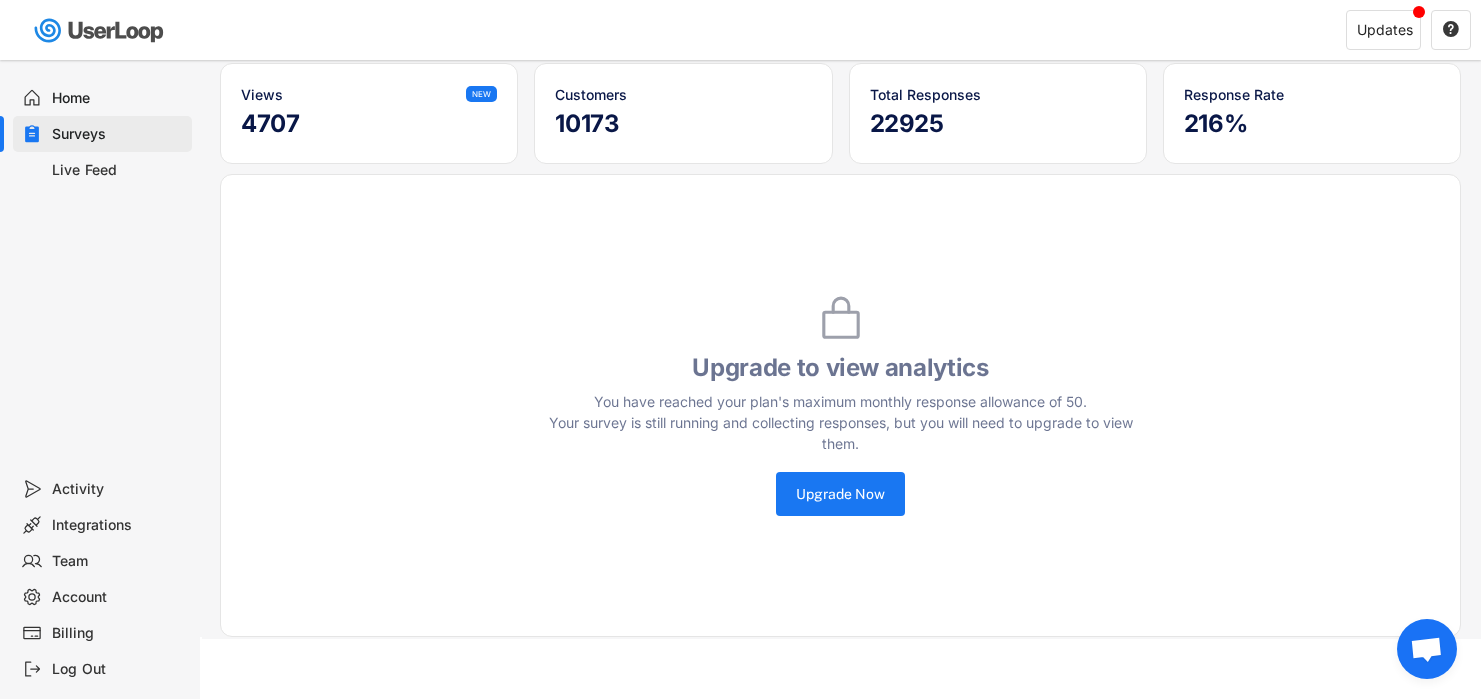 scroll, scrollTop: 0, scrollLeft: 0, axis: both 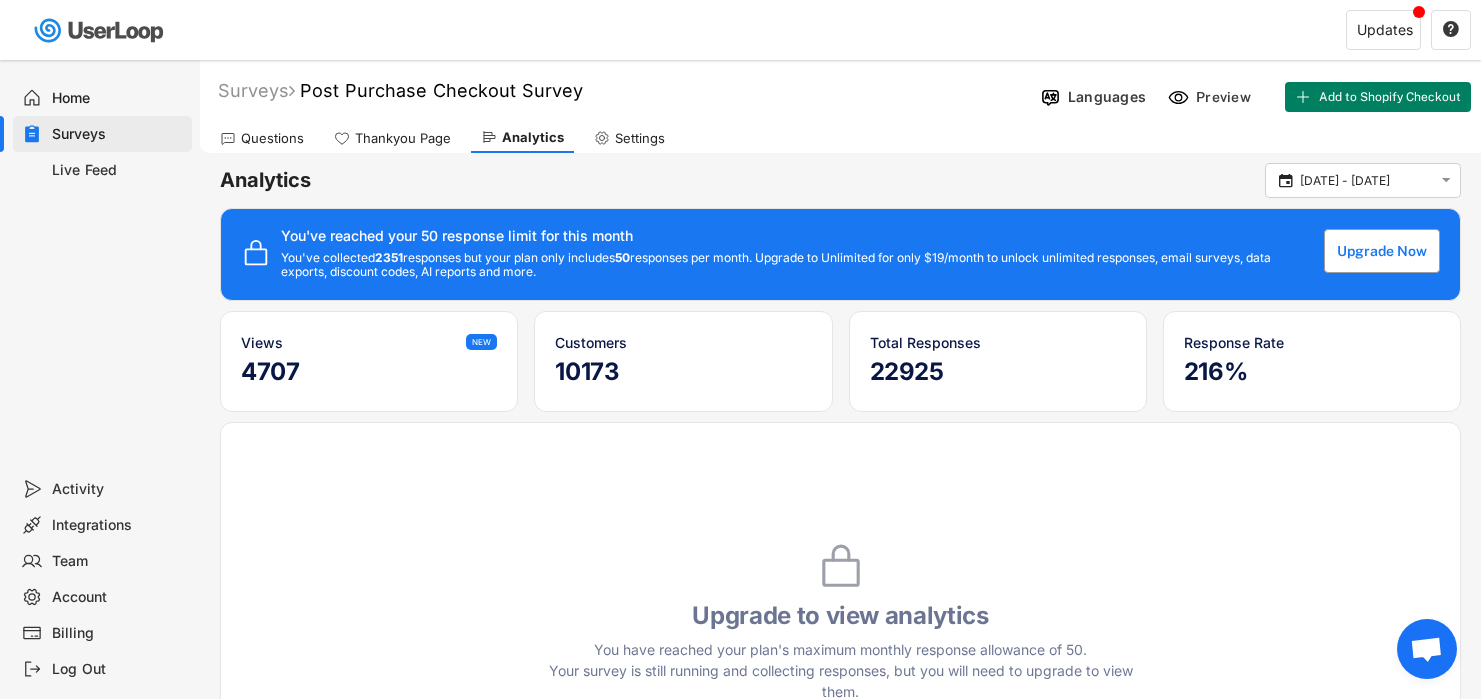 click on "Upgrade Now" at bounding box center [1382, 251] 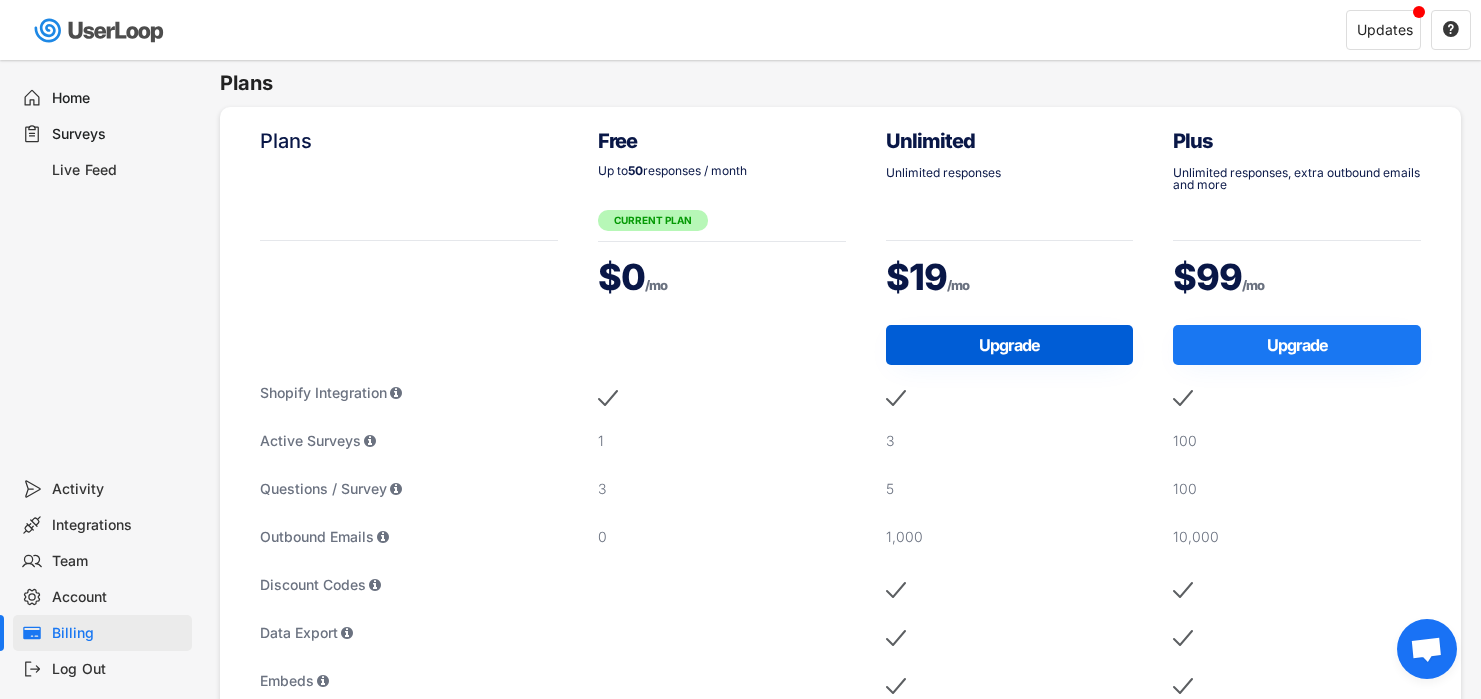 click on "Upgrade" at bounding box center [1010, 345] 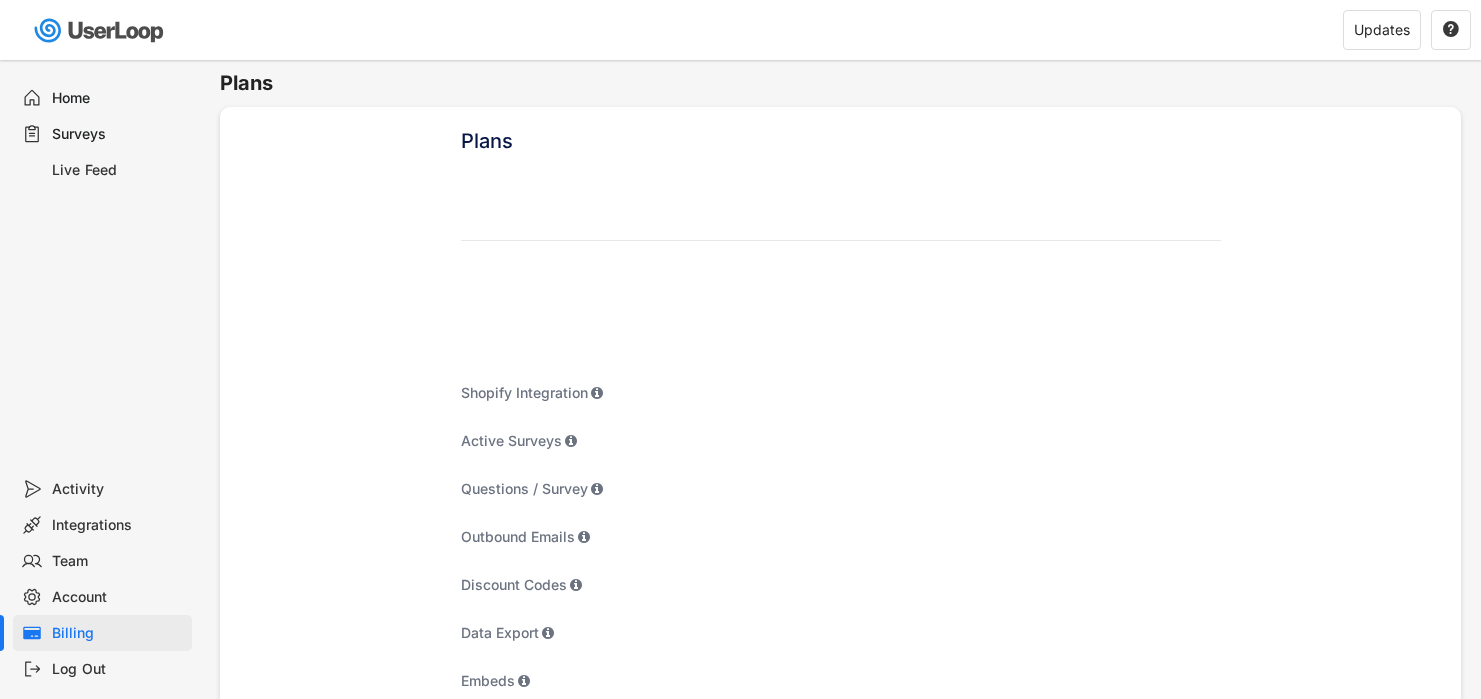 scroll, scrollTop: 0, scrollLeft: 0, axis: both 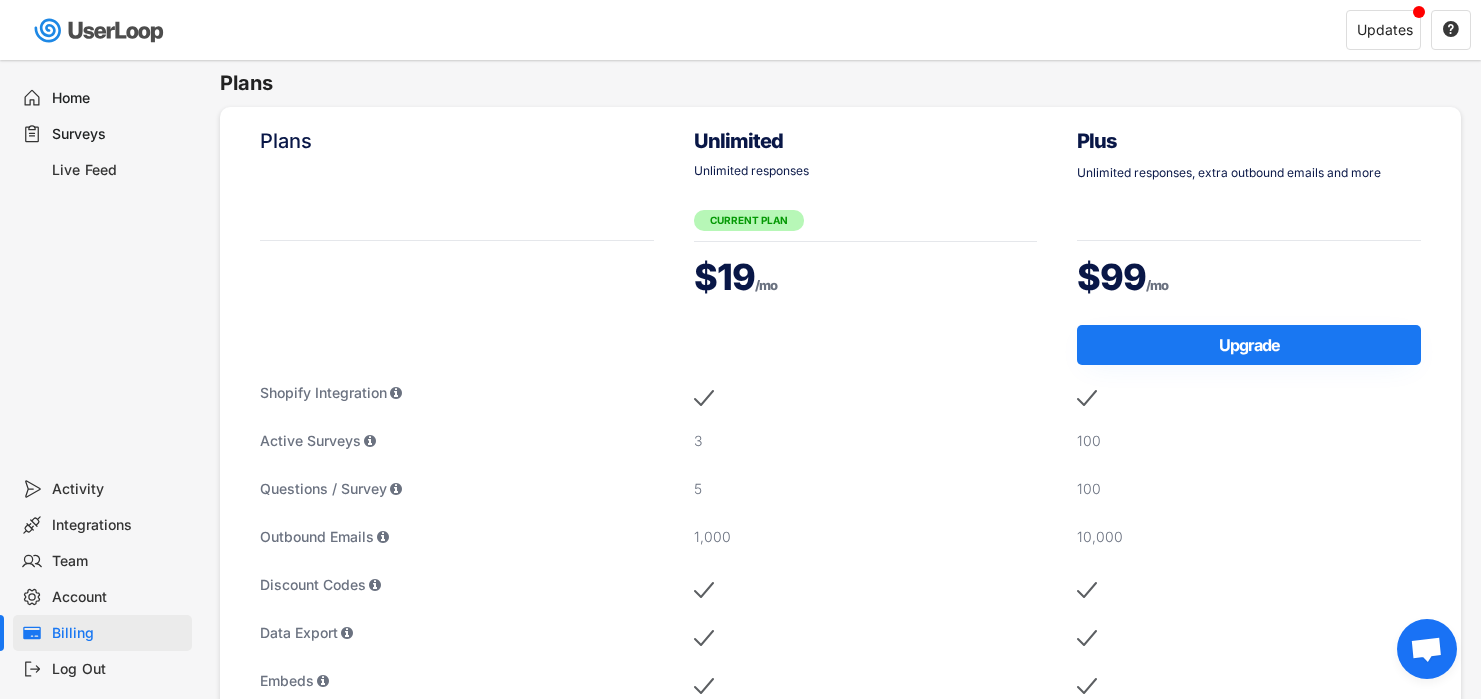 click on "Home
Surveys Live Feed" at bounding box center [100, 265] 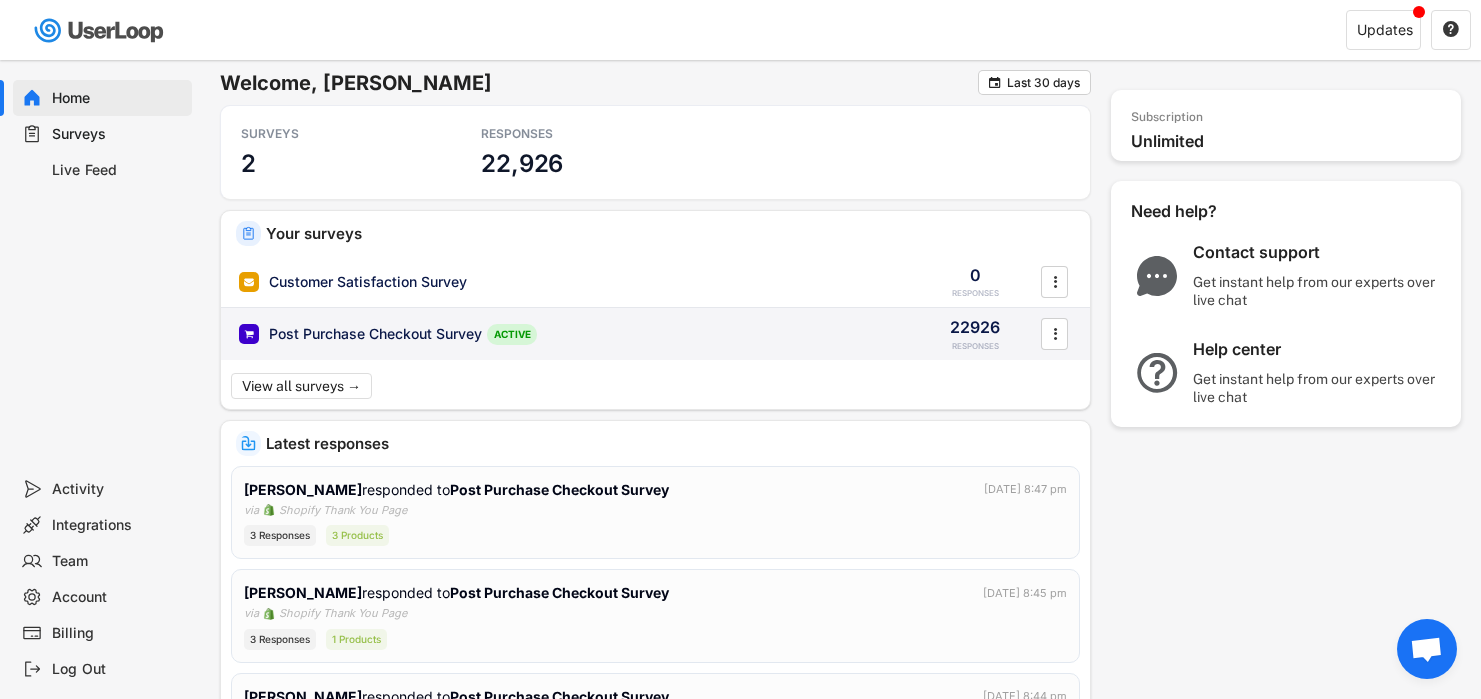 click on "Post Purchase Checkout Survey  ACTIVE" at bounding box center [571, 334] 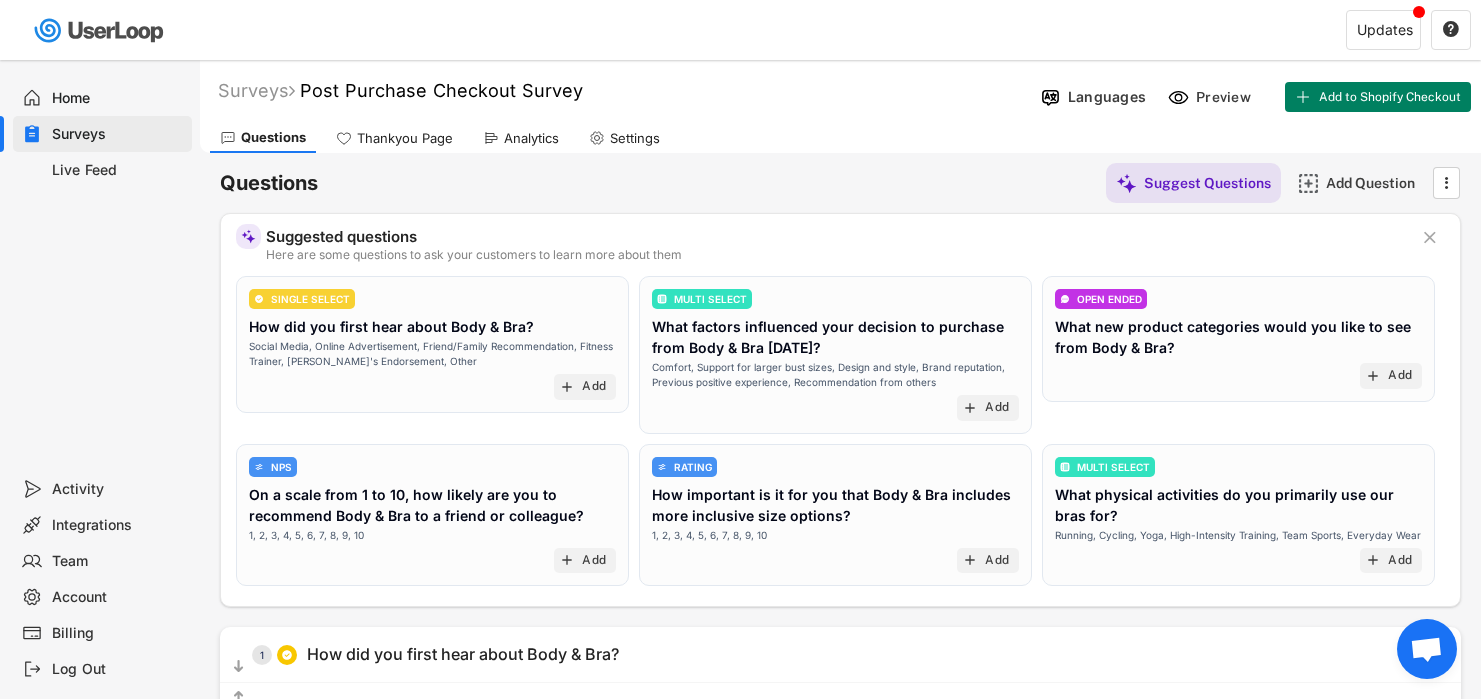 click on "Analytics" at bounding box center [531, 138] 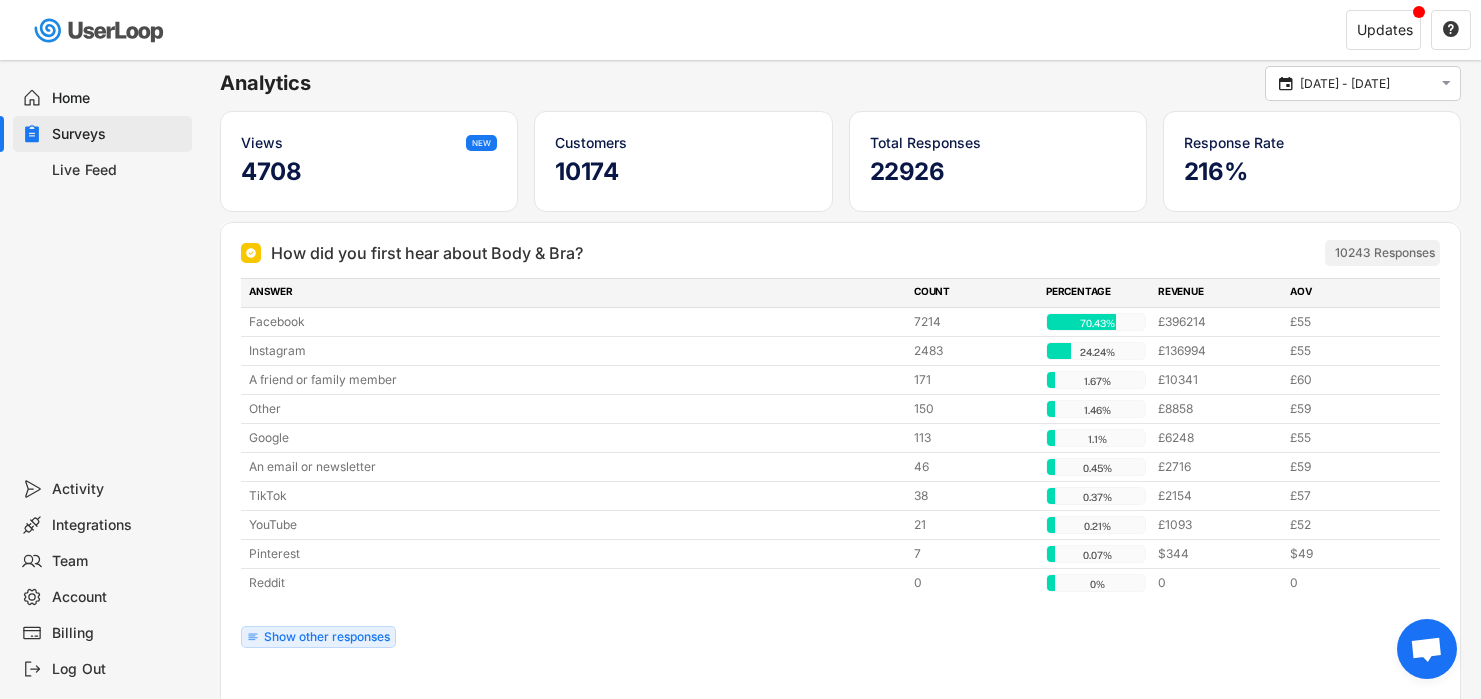 scroll, scrollTop: 209, scrollLeft: 0, axis: vertical 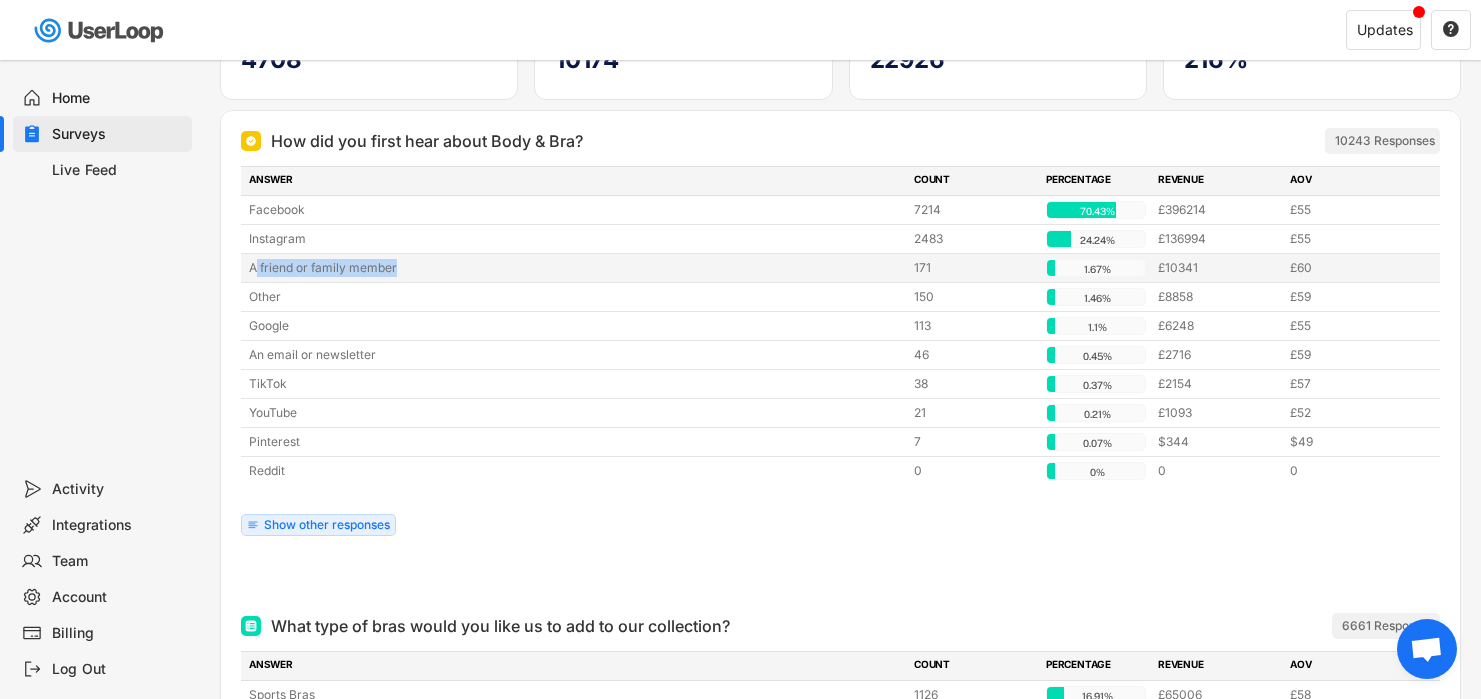 drag, startPoint x: 396, startPoint y: 268, endPoint x: 257, endPoint y: 264, distance: 139.05754 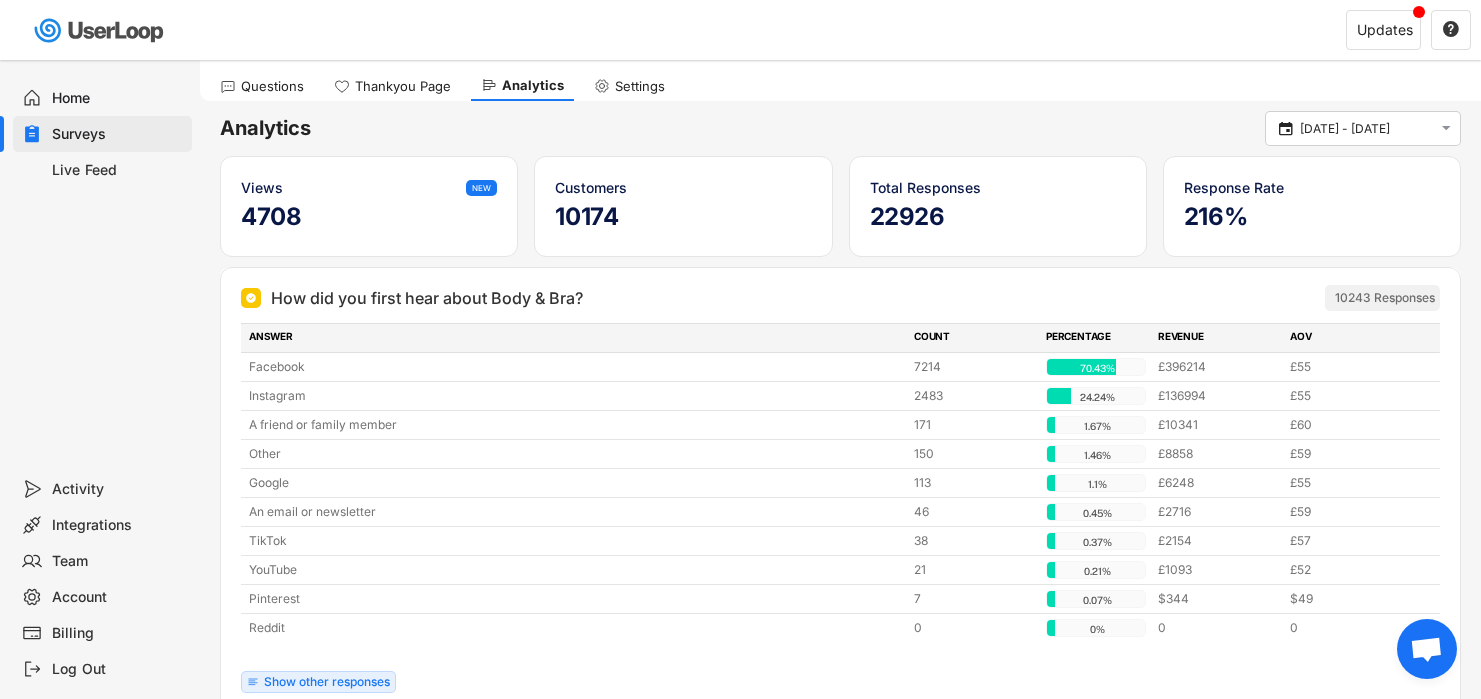 scroll, scrollTop: 78, scrollLeft: 0, axis: vertical 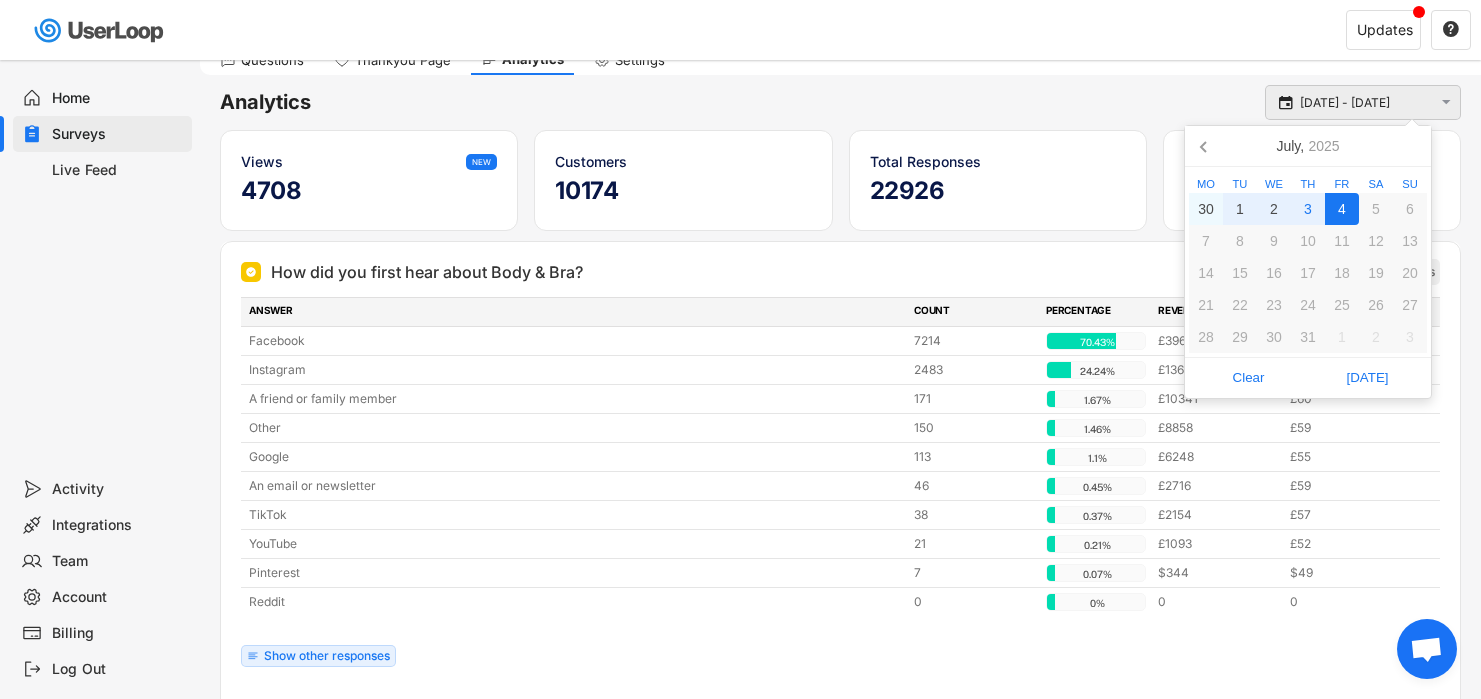 click on "[DATE] - [DATE]" at bounding box center [1366, 103] 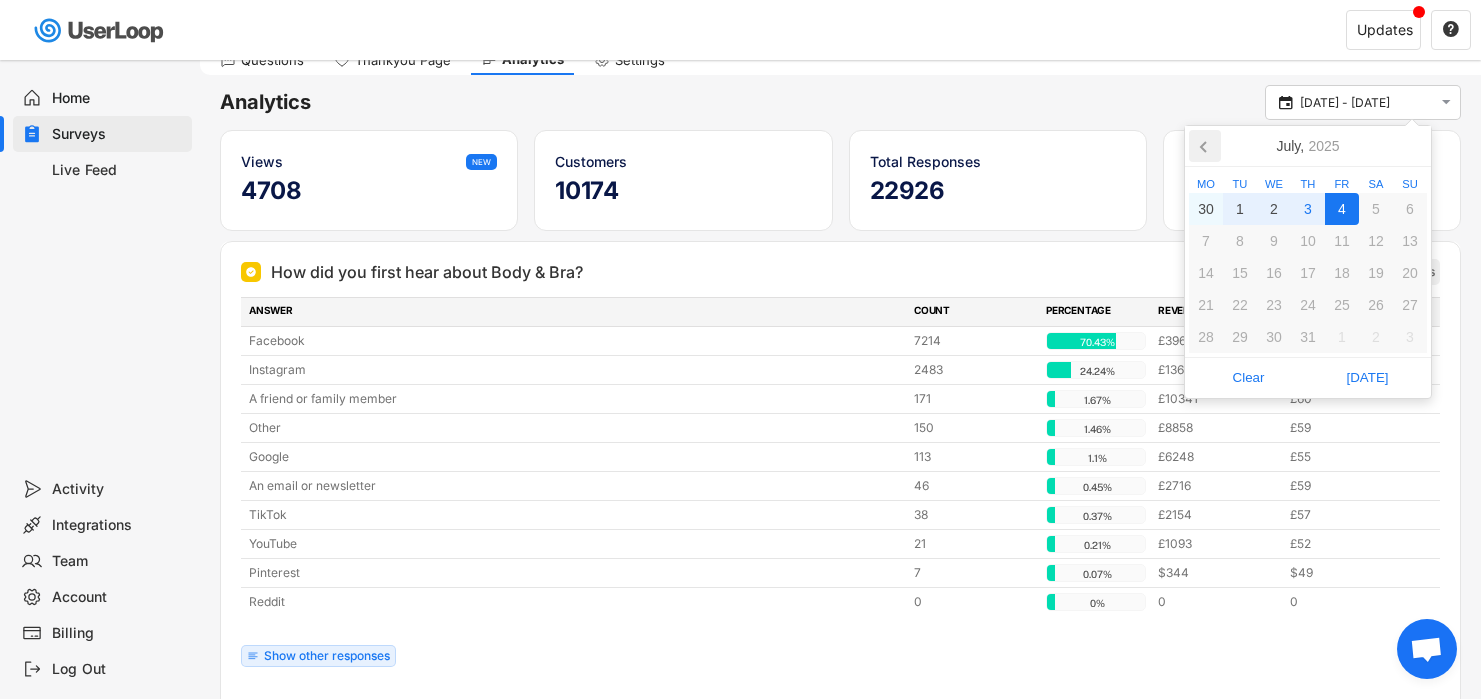 click 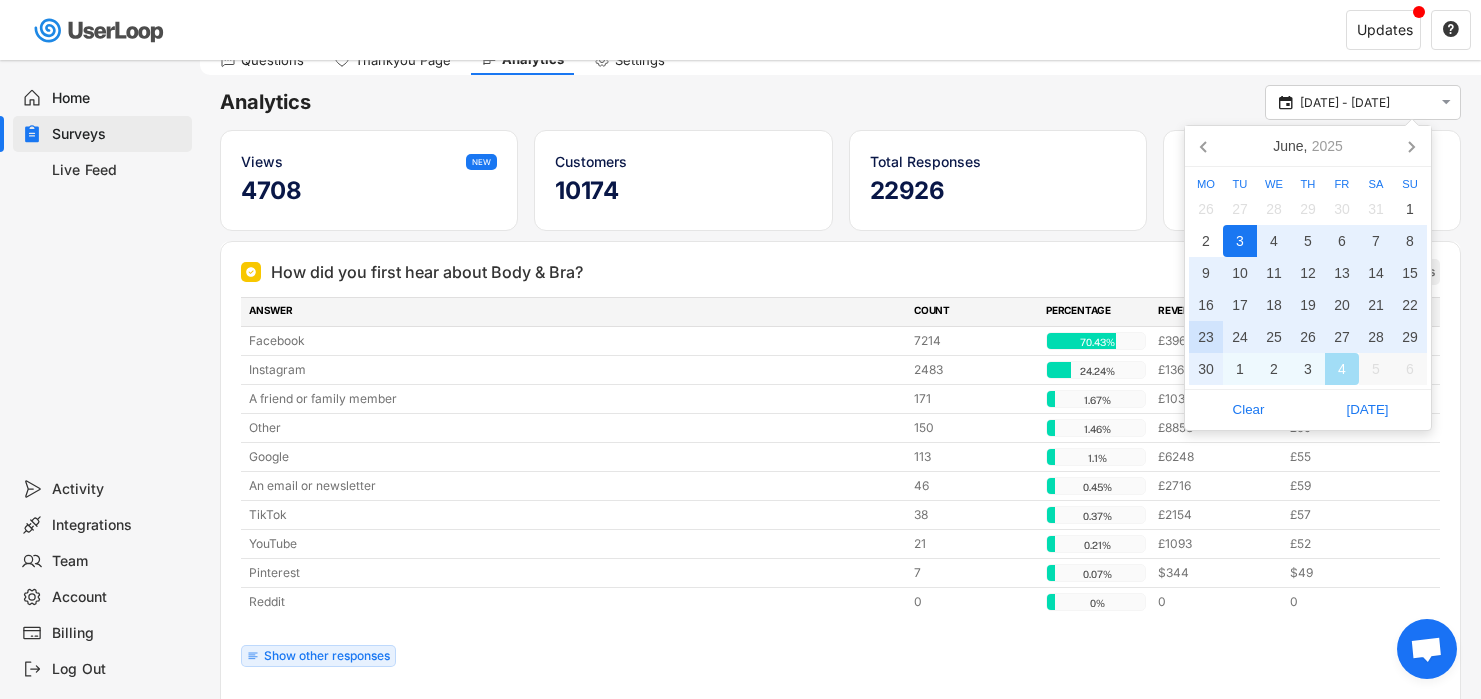 click on "23" at bounding box center [1206, 337] 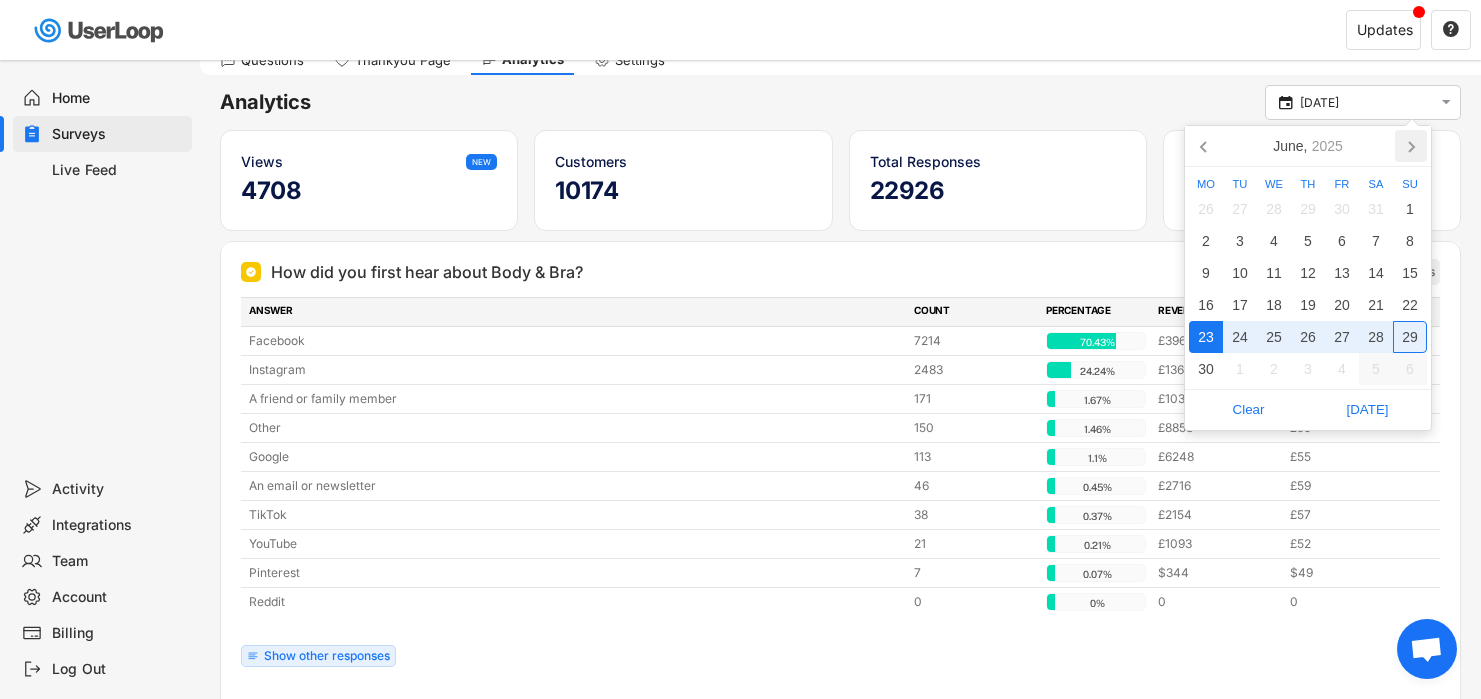 click 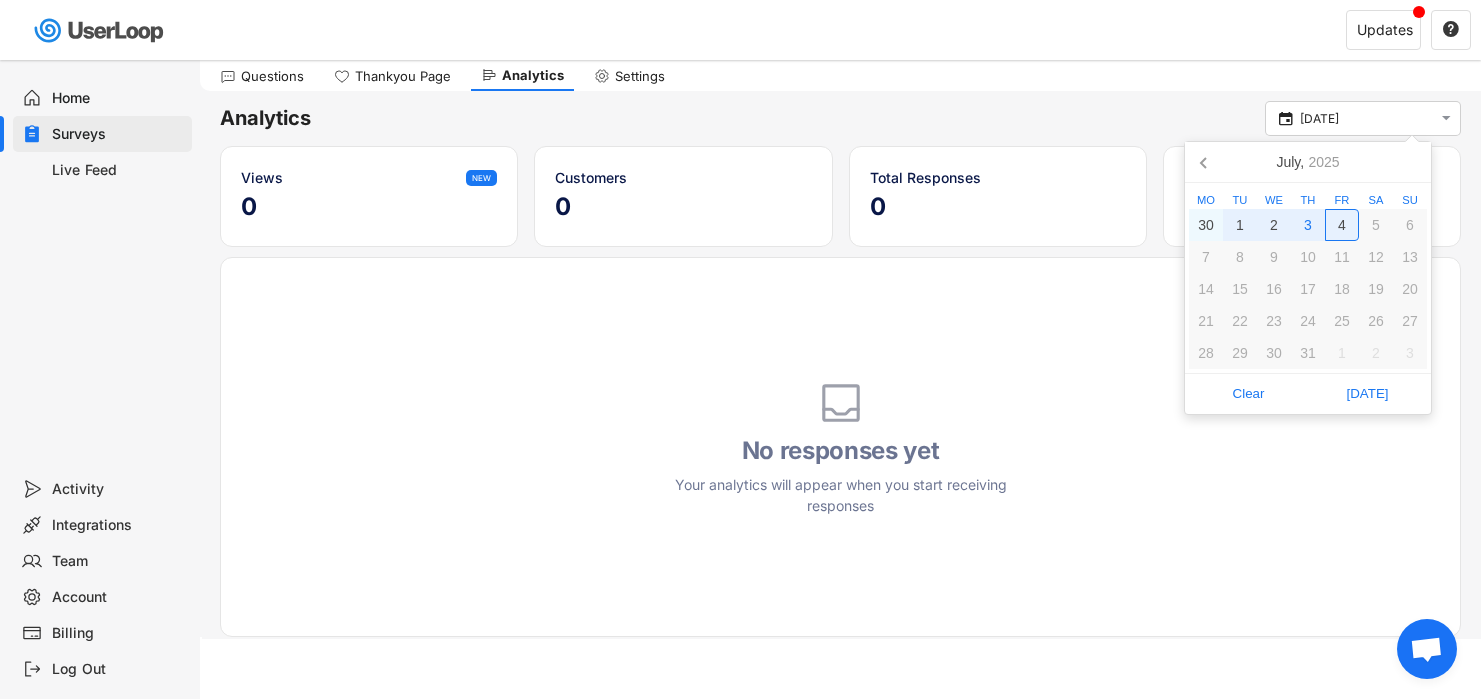 click on "4" at bounding box center [1342, 225] 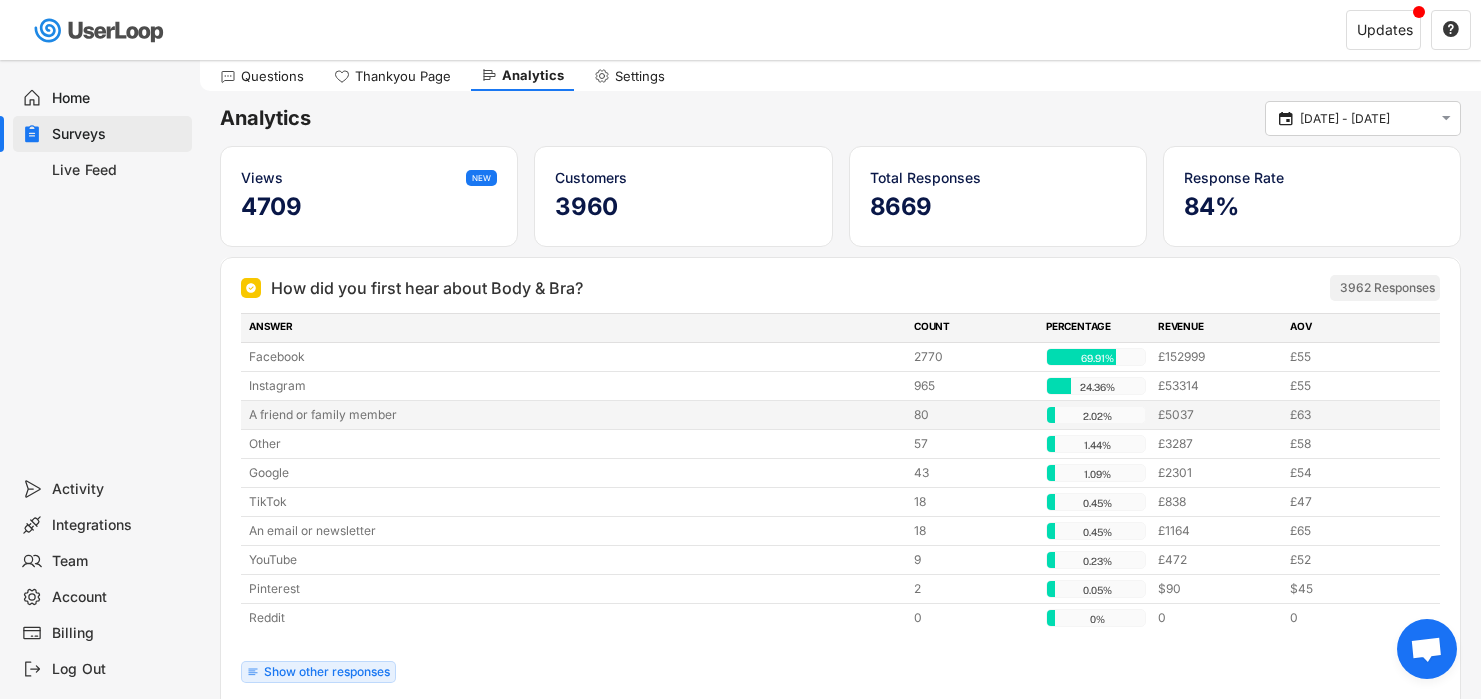 scroll, scrollTop: 75, scrollLeft: 0, axis: vertical 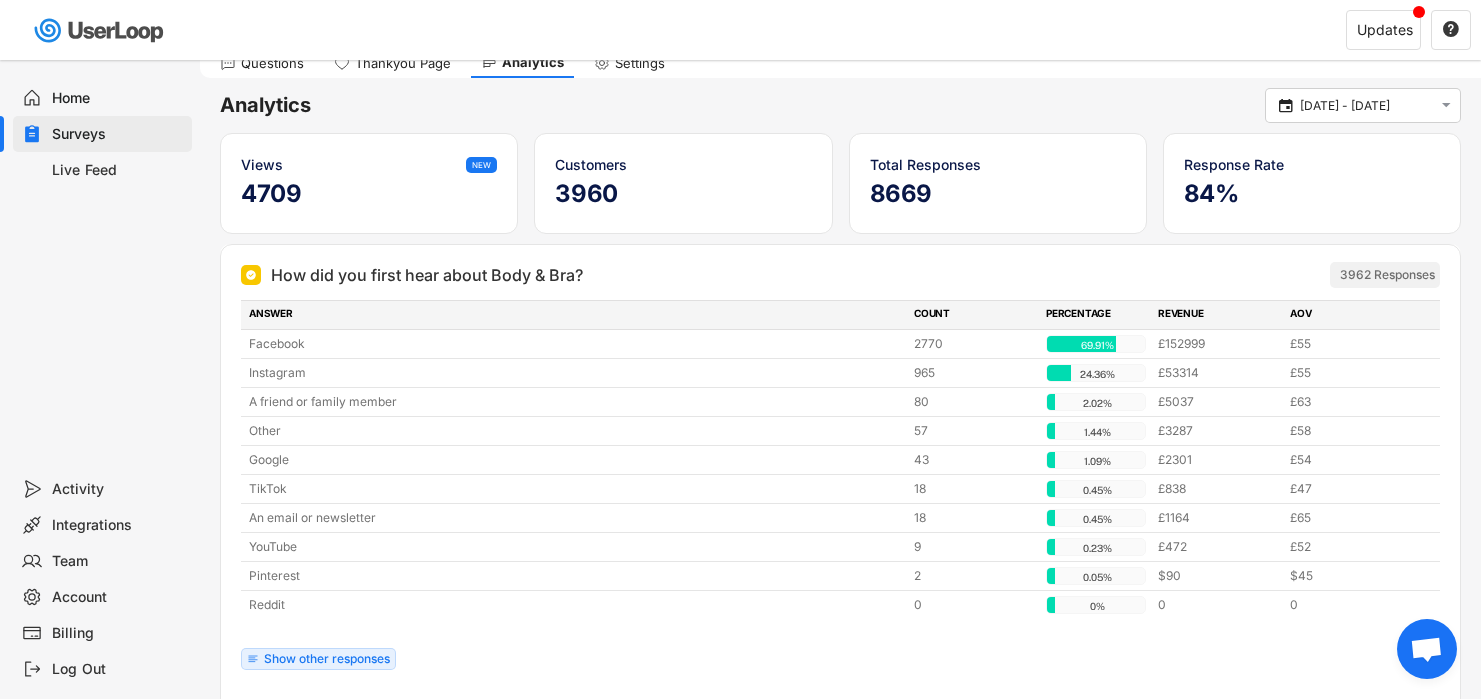 drag, startPoint x: 1474, startPoint y: 176, endPoint x: 1495, endPoint y: 271, distance: 97.29337 